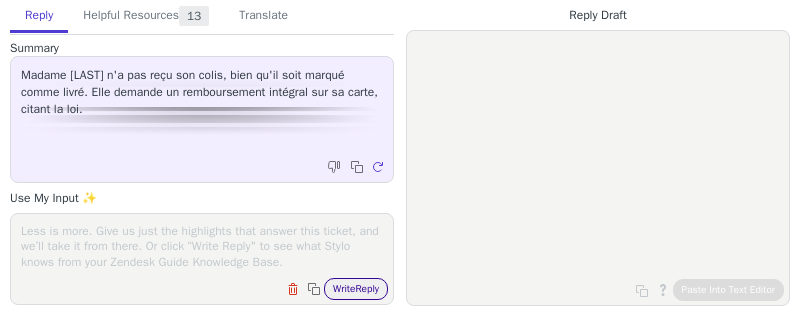 scroll, scrollTop: 0, scrollLeft: 0, axis: both 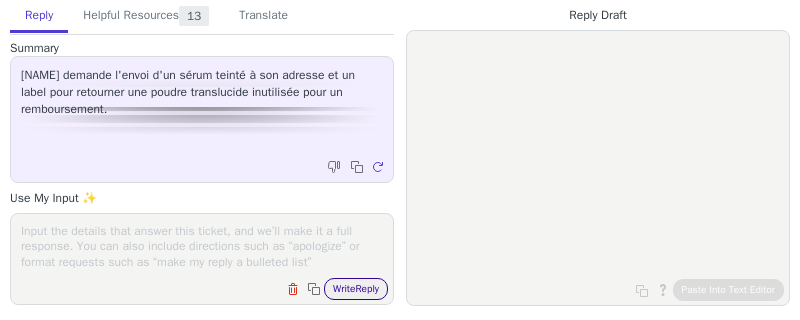 click on "Write  Reply" at bounding box center (356, 289) 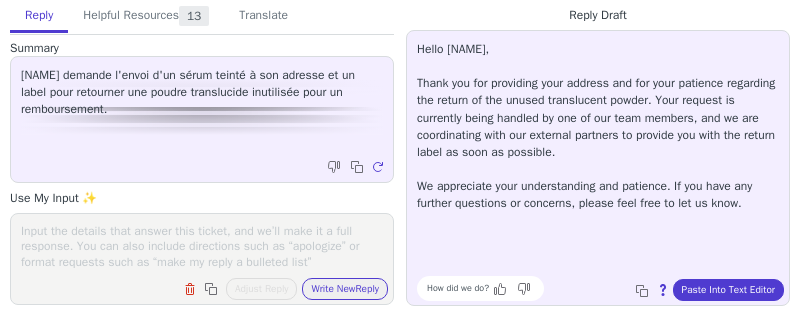 click at bounding box center (202, 246) 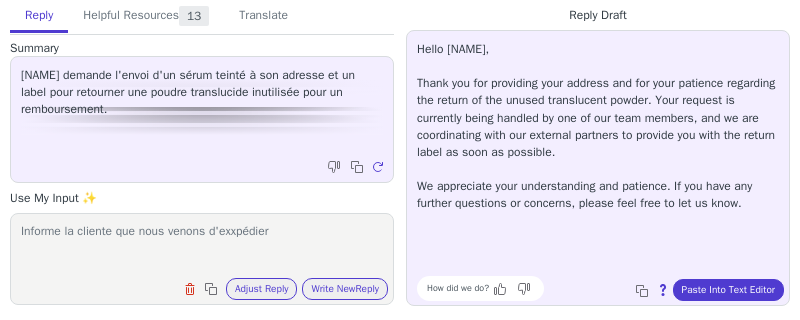 click on "Informe la cliente que nous venons d'exxpédier" at bounding box center [202, 246] 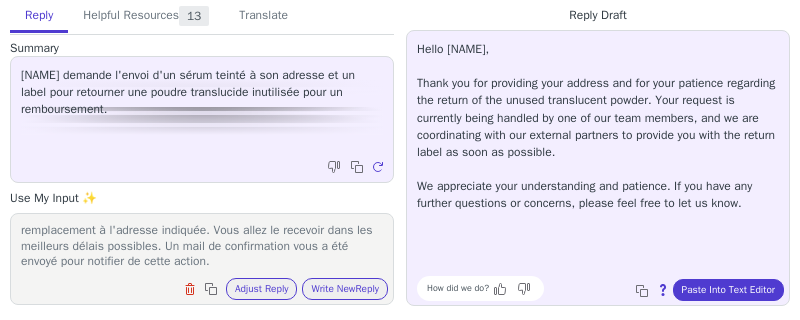 scroll, scrollTop: 31, scrollLeft: 0, axis: vertical 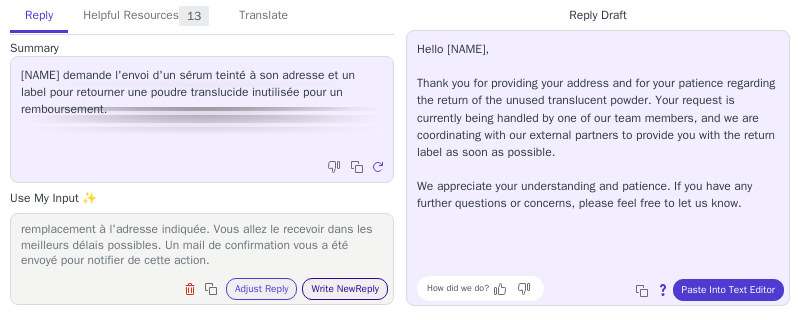 type on "Informe la cliente que nous venons d'expédier le produit de remplacement à l'adresse indiquée. Vous allez le recevoir dans les meilleurs délais possibles. Un mail de confirmation vous a été envoyé pour notifier de cette action." 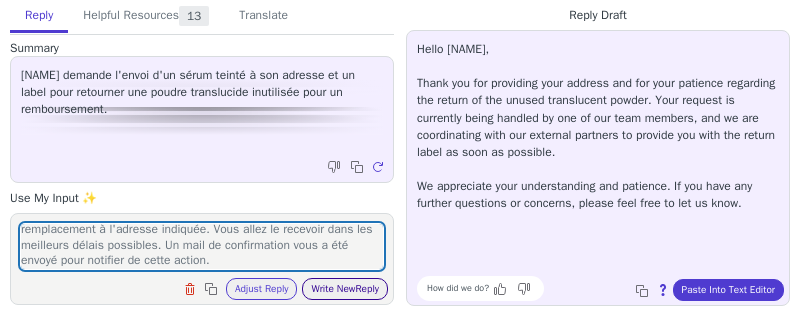 click on "Write New  Reply" at bounding box center (345, 289) 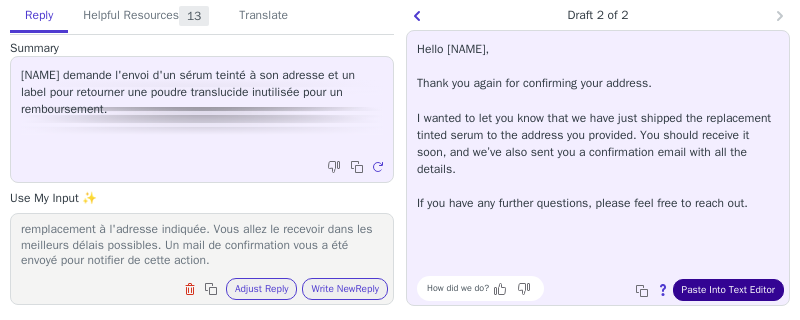 click on "Paste Into Text Editor" at bounding box center (728, 290) 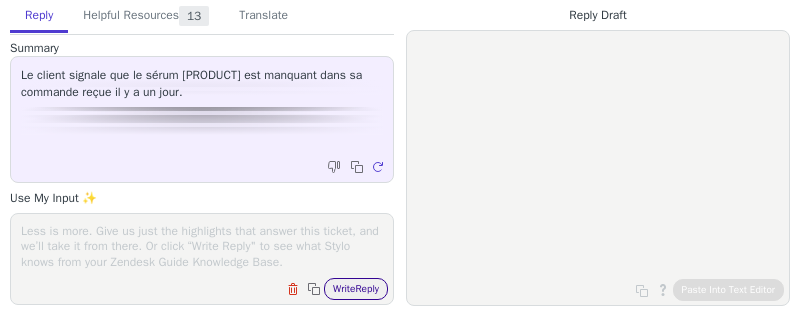 scroll, scrollTop: 0, scrollLeft: 0, axis: both 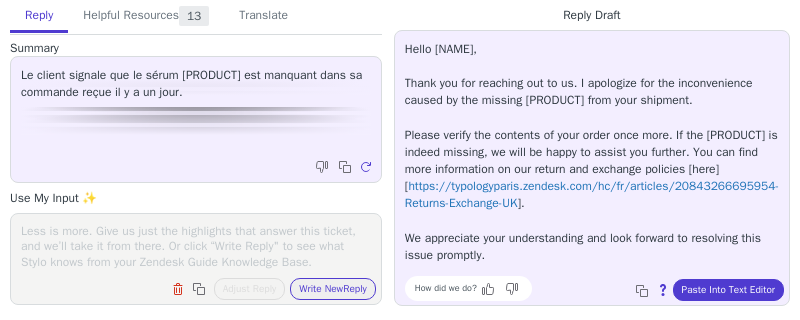 click at bounding box center [196, 246] 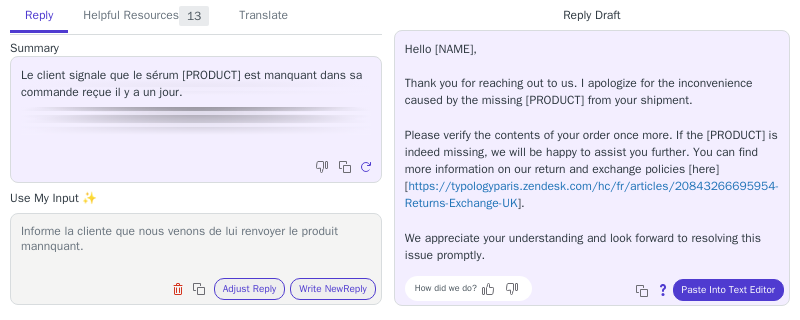 click on "Informe la cliente que nous venons de lui renvoyer le produit mannquant." at bounding box center [196, 246] 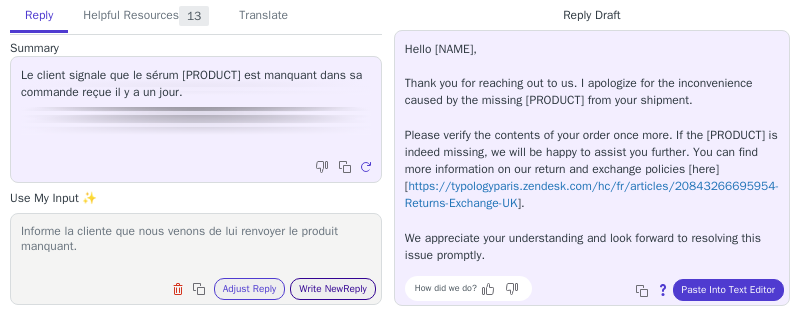 type on "Informe la cliente que nous venons de lui renvoyer le produit manquant." 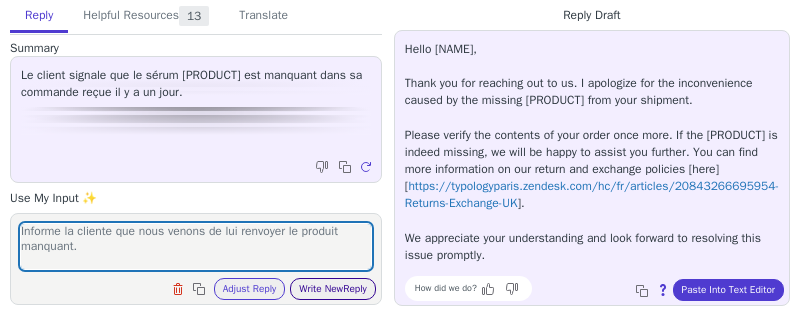 click on "Write New  Reply" at bounding box center (333, 289) 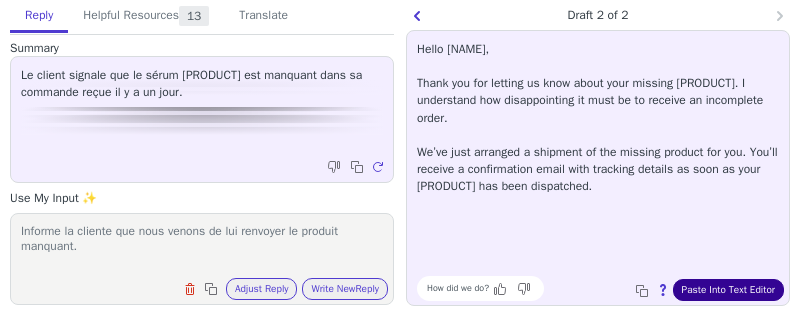 click on "Paste Into Text Editor" at bounding box center (728, 290) 